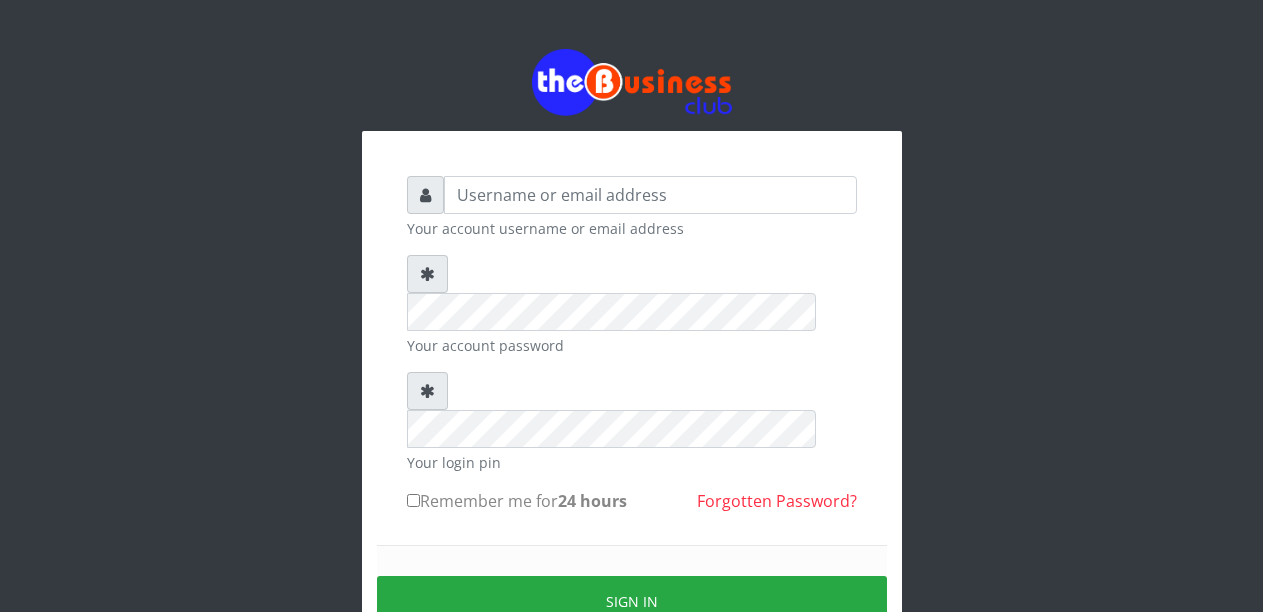 scroll, scrollTop: 0, scrollLeft: 0, axis: both 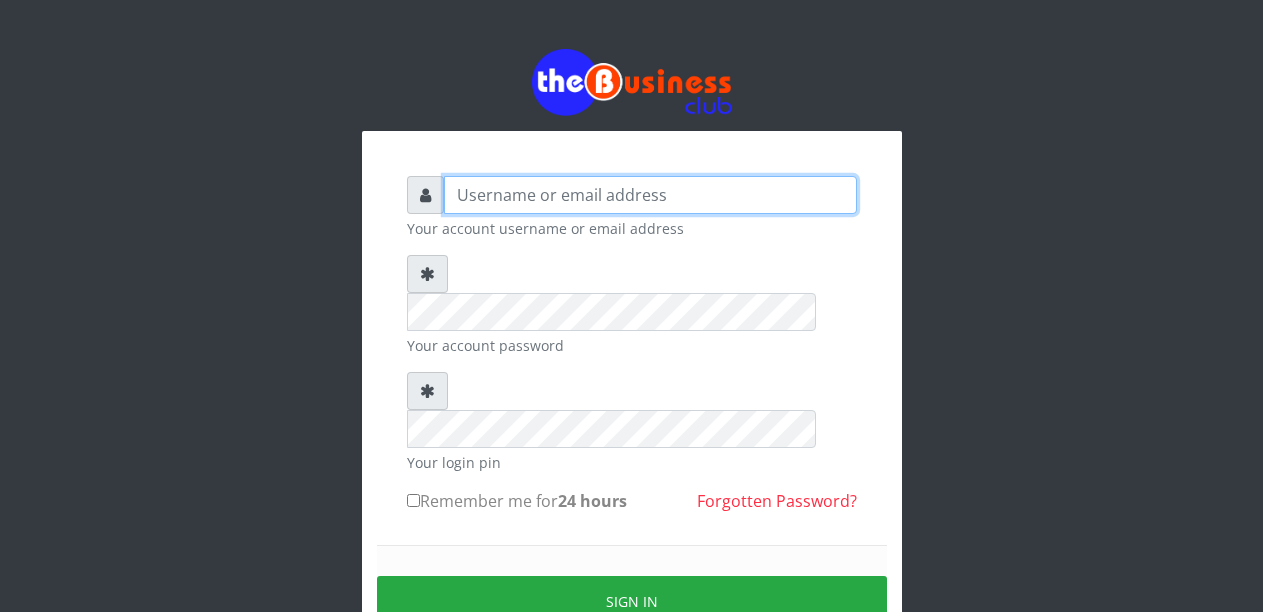 click at bounding box center [650, 195] 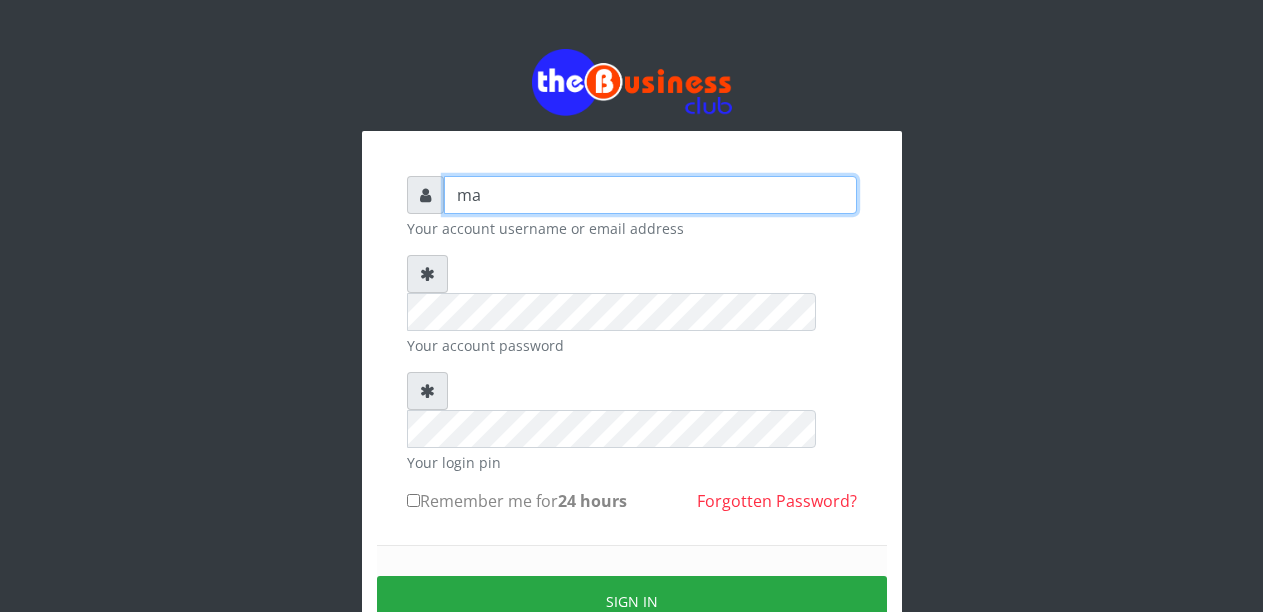 type on "m" 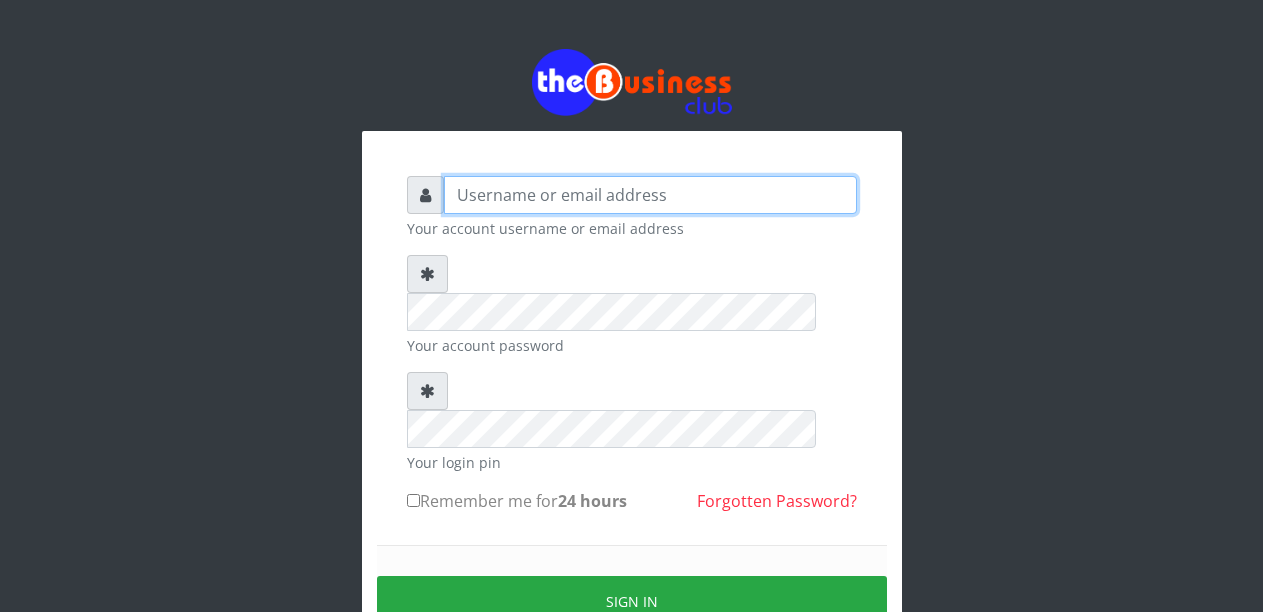 type on "A" 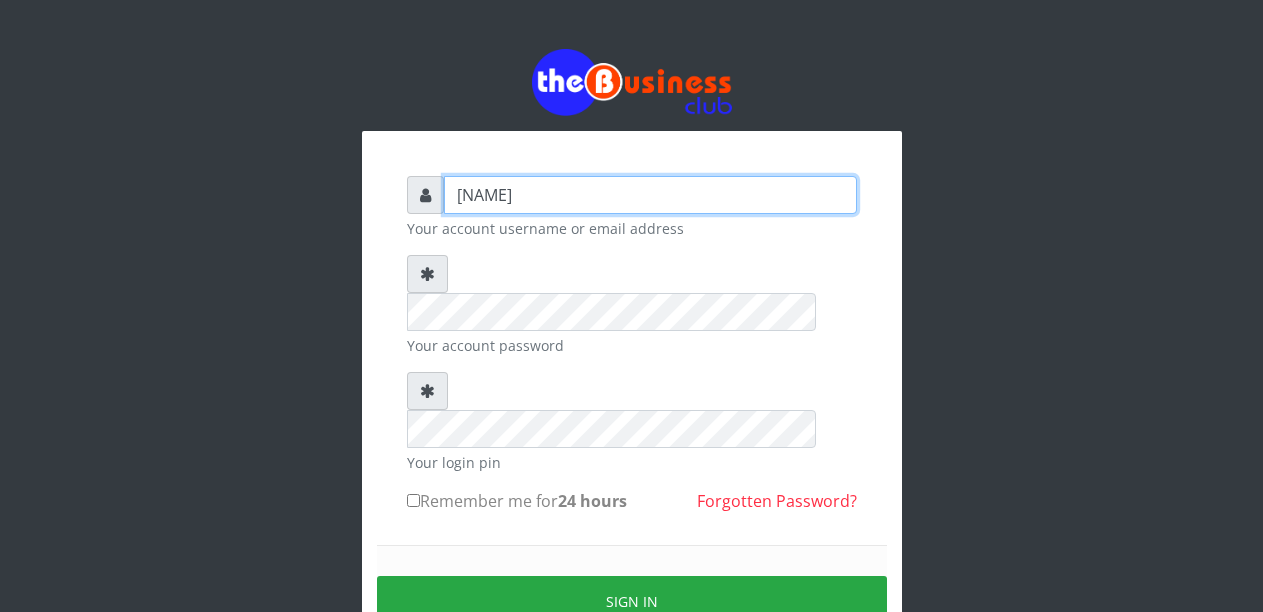 type on "[NAME]" 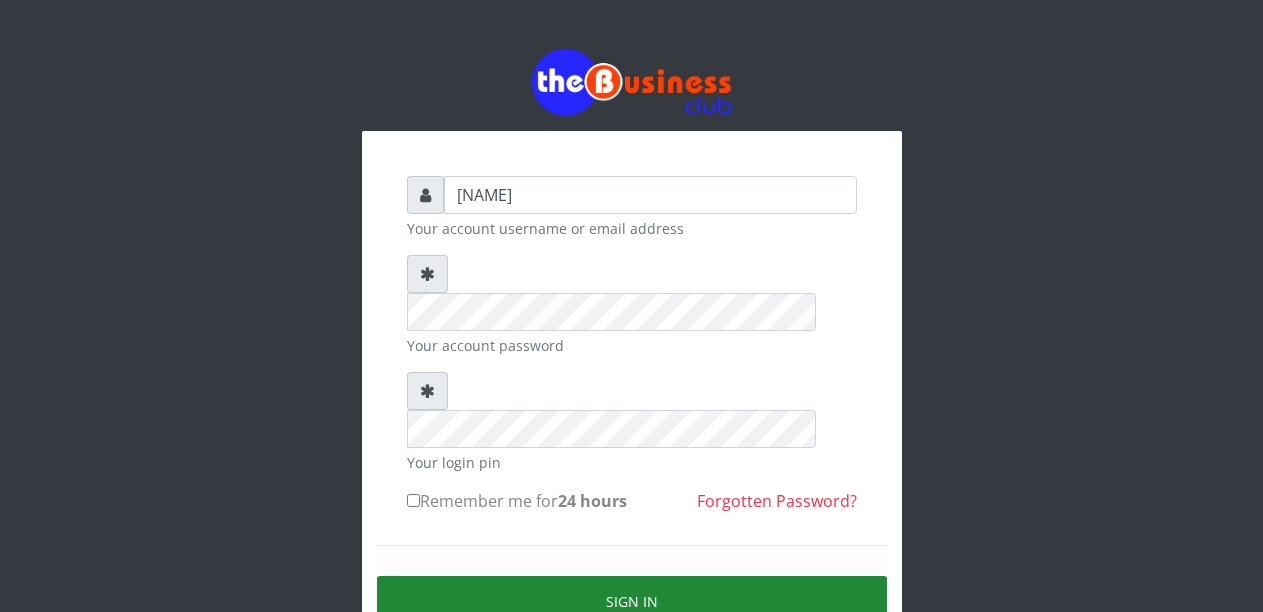 click on "Sign in" at bounding box center [632, 601] 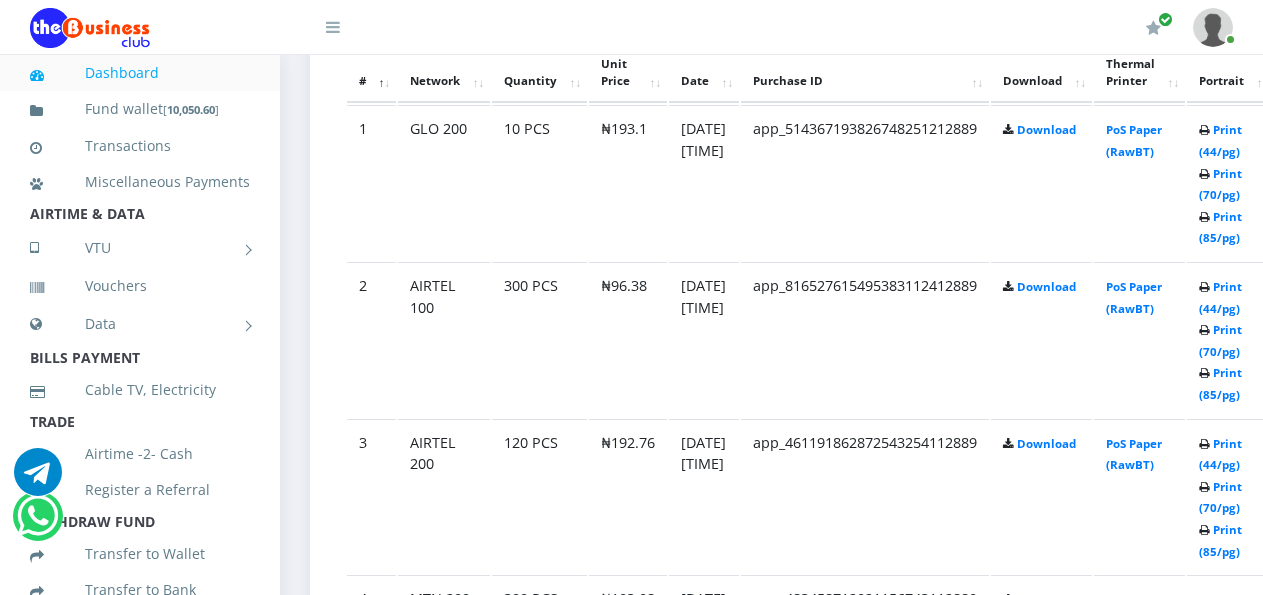 scroll, scrollTop: 1222, scrollLeft: 0, axis: vertical 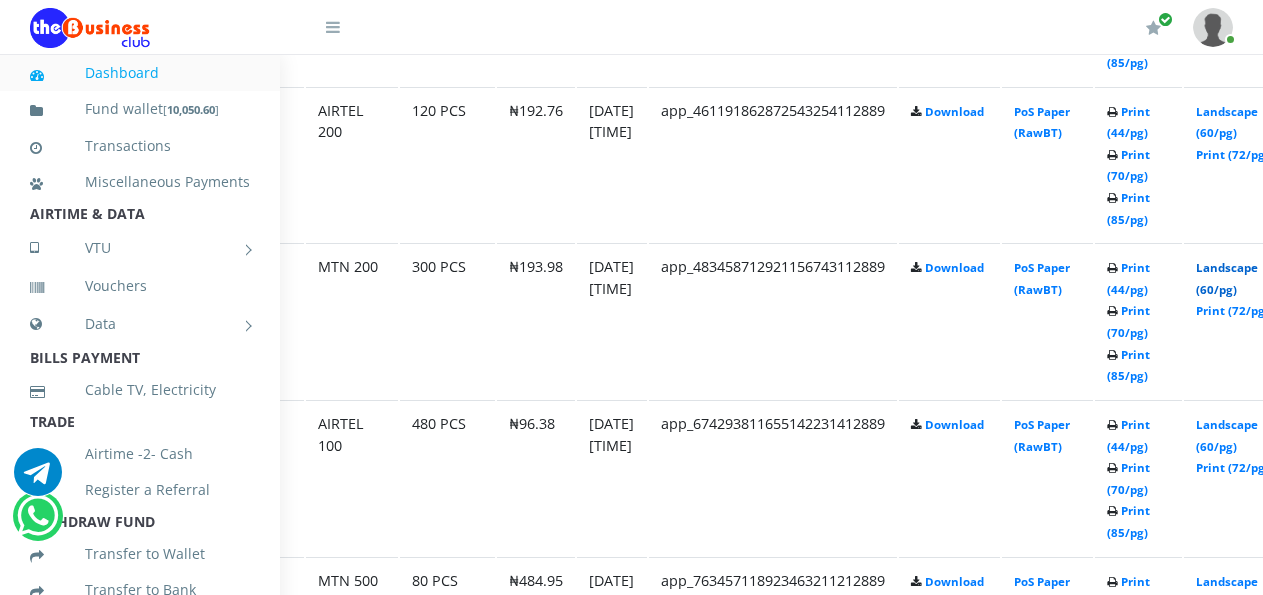 click on "Landscape (60/pg)" at bounding box center (1227, 278) 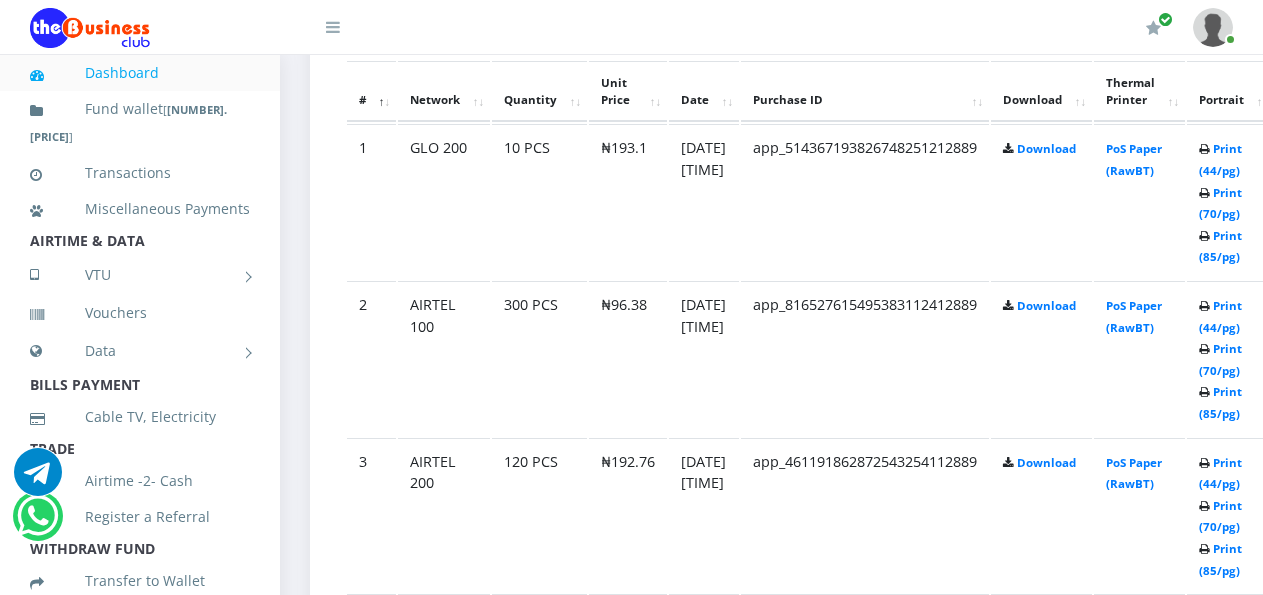 scroll, scrollTop: 0, scrollLeft: 0, axis: both 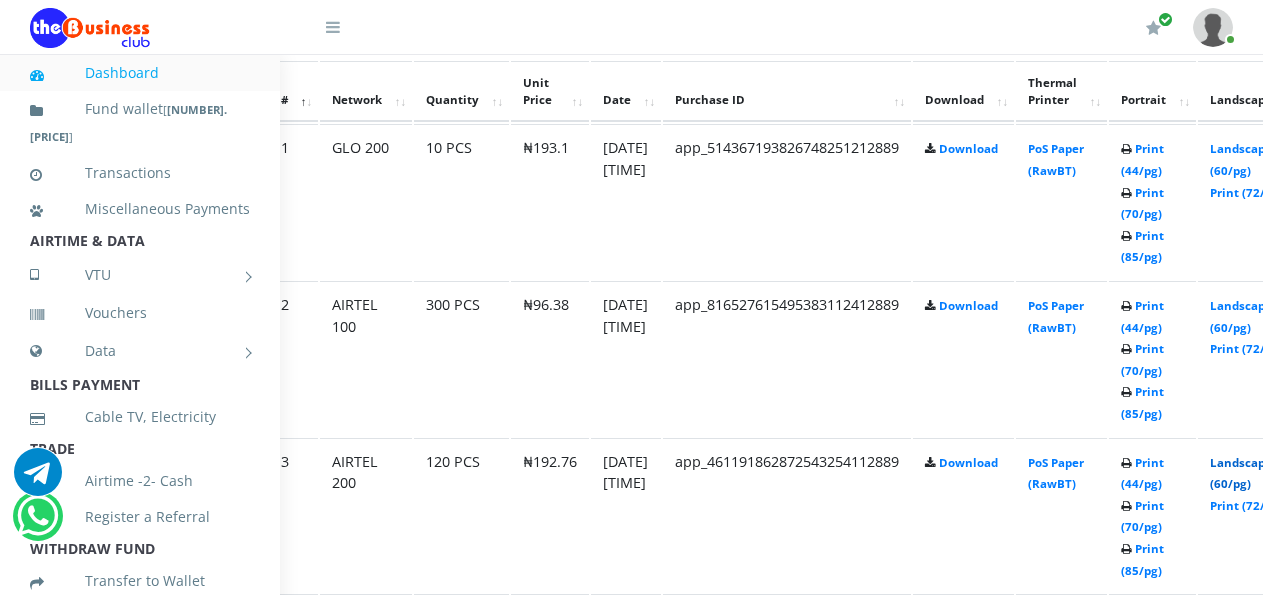 click on "Landscape (60/pg)" at bounding box center [1241, 473] 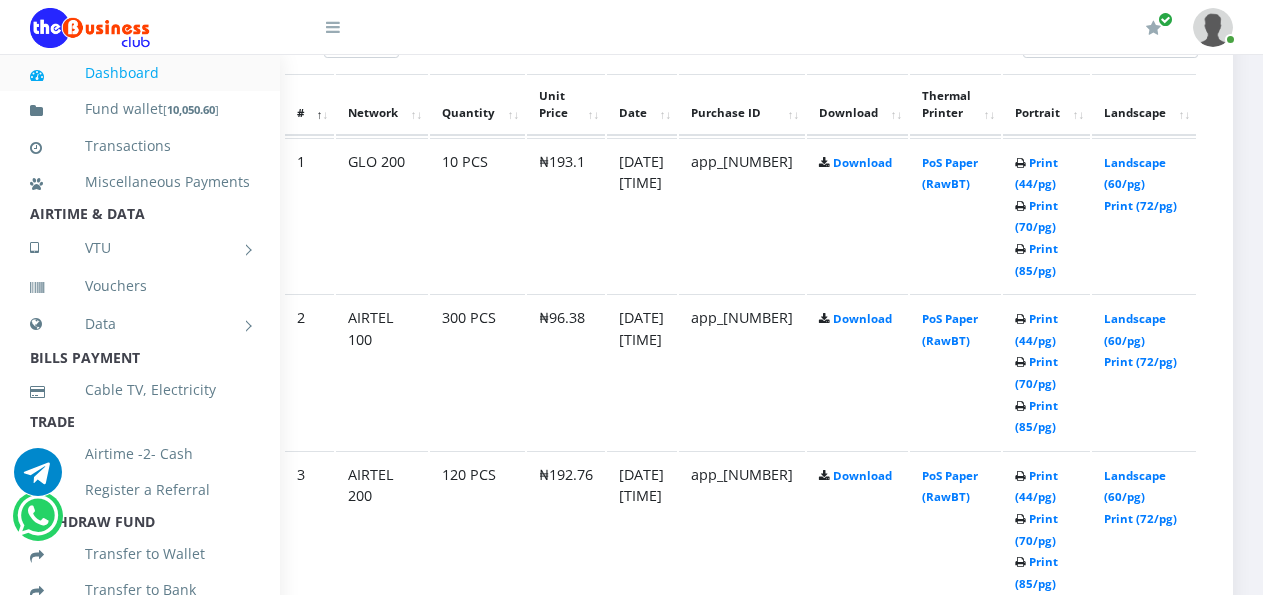scroll, scrollTop: 0, scrollLeft: 0, axis: both 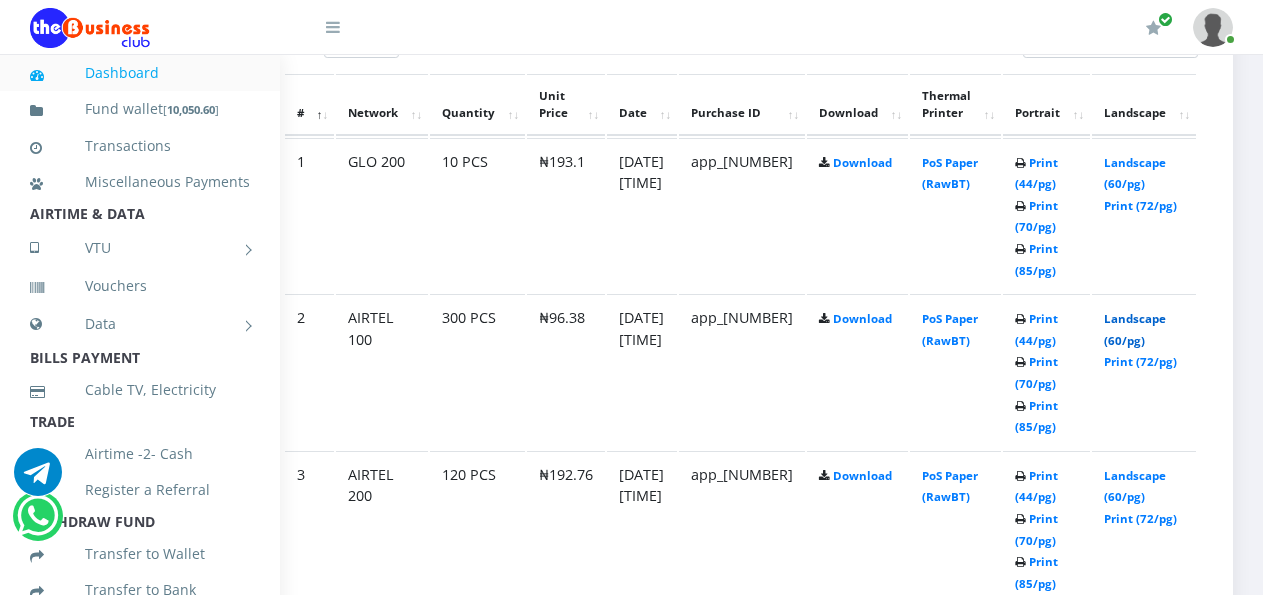 click on "Landscape (60/pg)" at bounding box center (1135, 329) 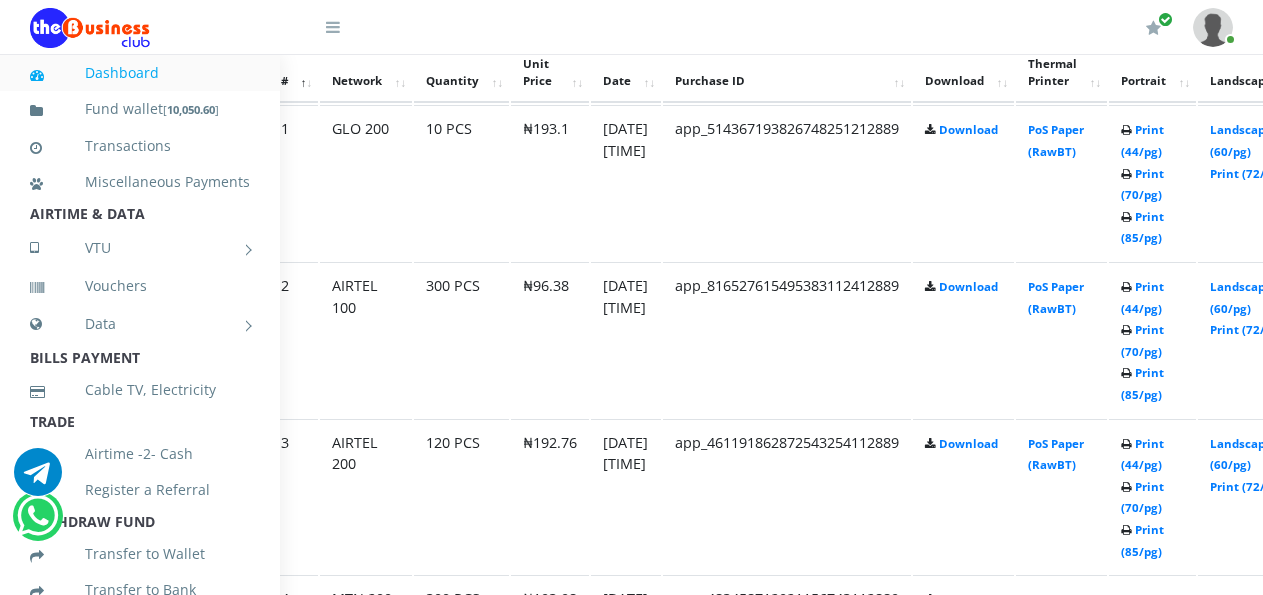 scroll, scrollTop: 1139, scrollLeft: 78, axis: both 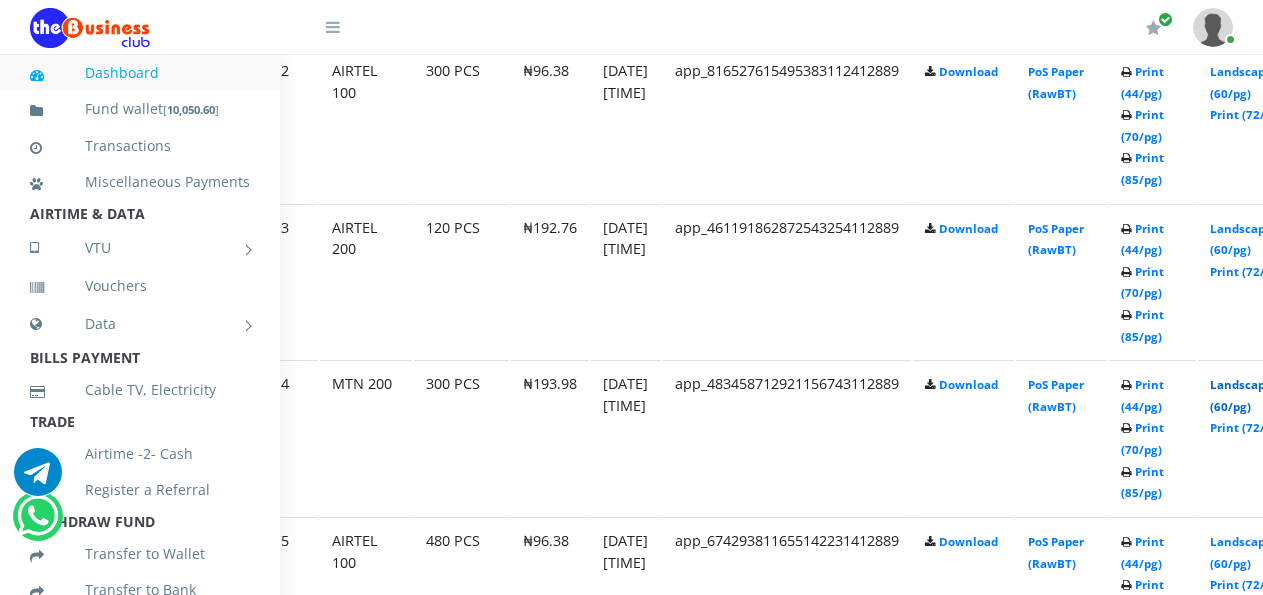 click on "Landscape (60/pg)" at bounding box center [1241, 395] 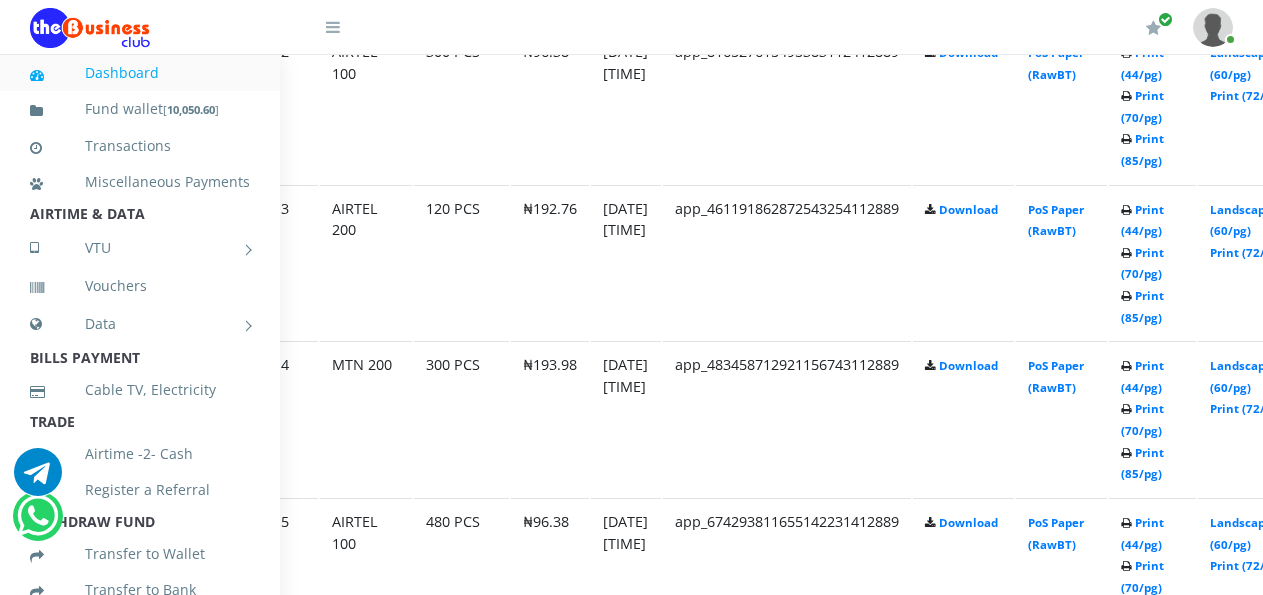 scroll, scrollTop: 1373, scrollLeft: 78, axis: both 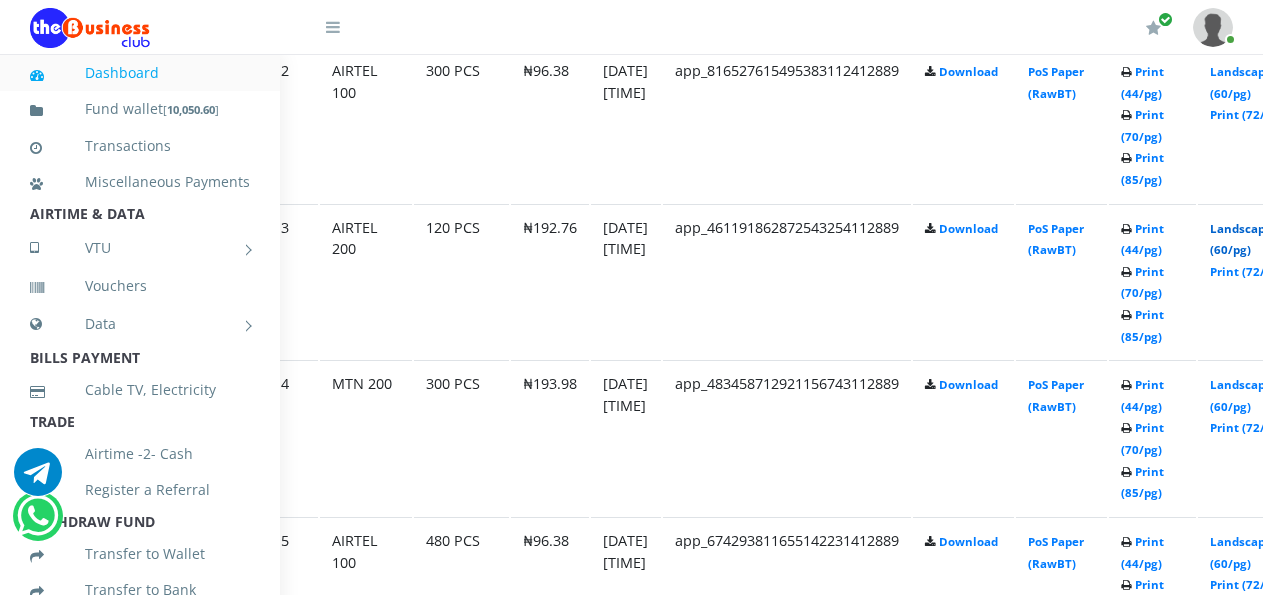 click on "Landscape (60/pg)" at bounding box center [1241, 239] 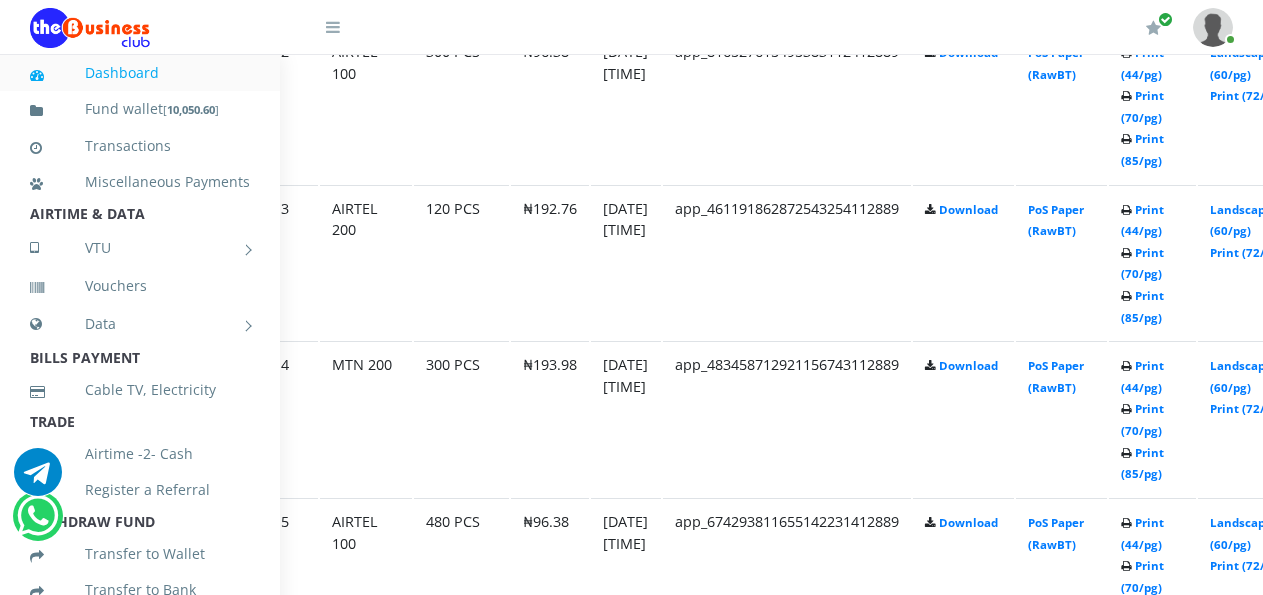 scroll, scrollTop: 1373, scrollLeft: 78, axis: both 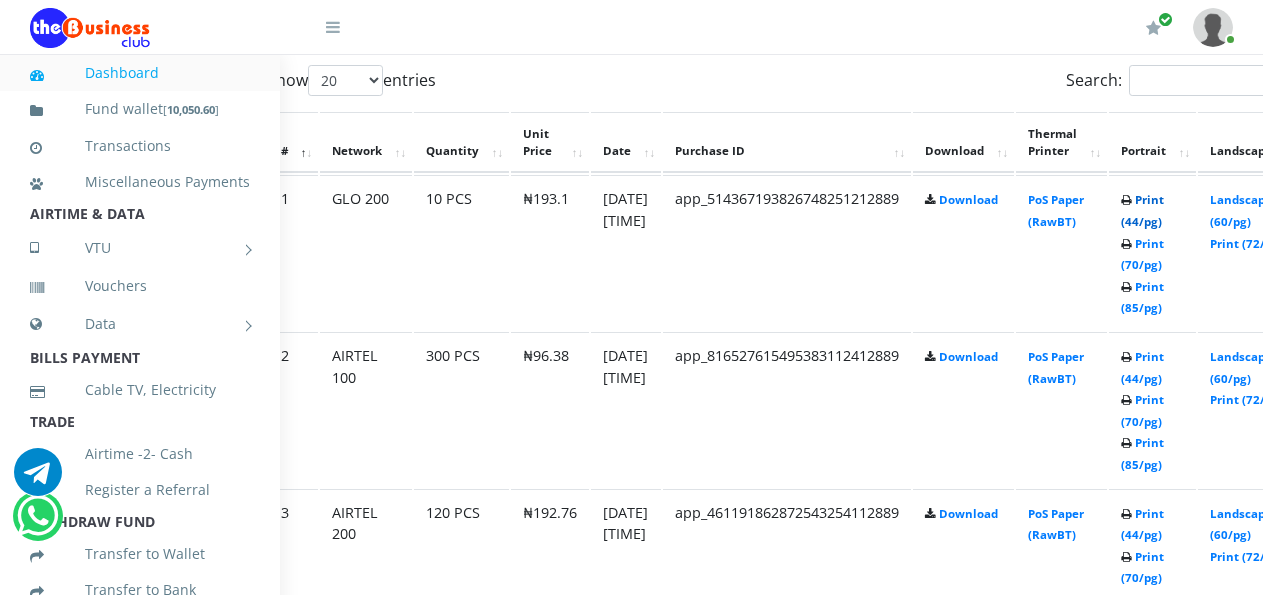 click on "Print (44/pg)" at bounding box center (1142, 210) 